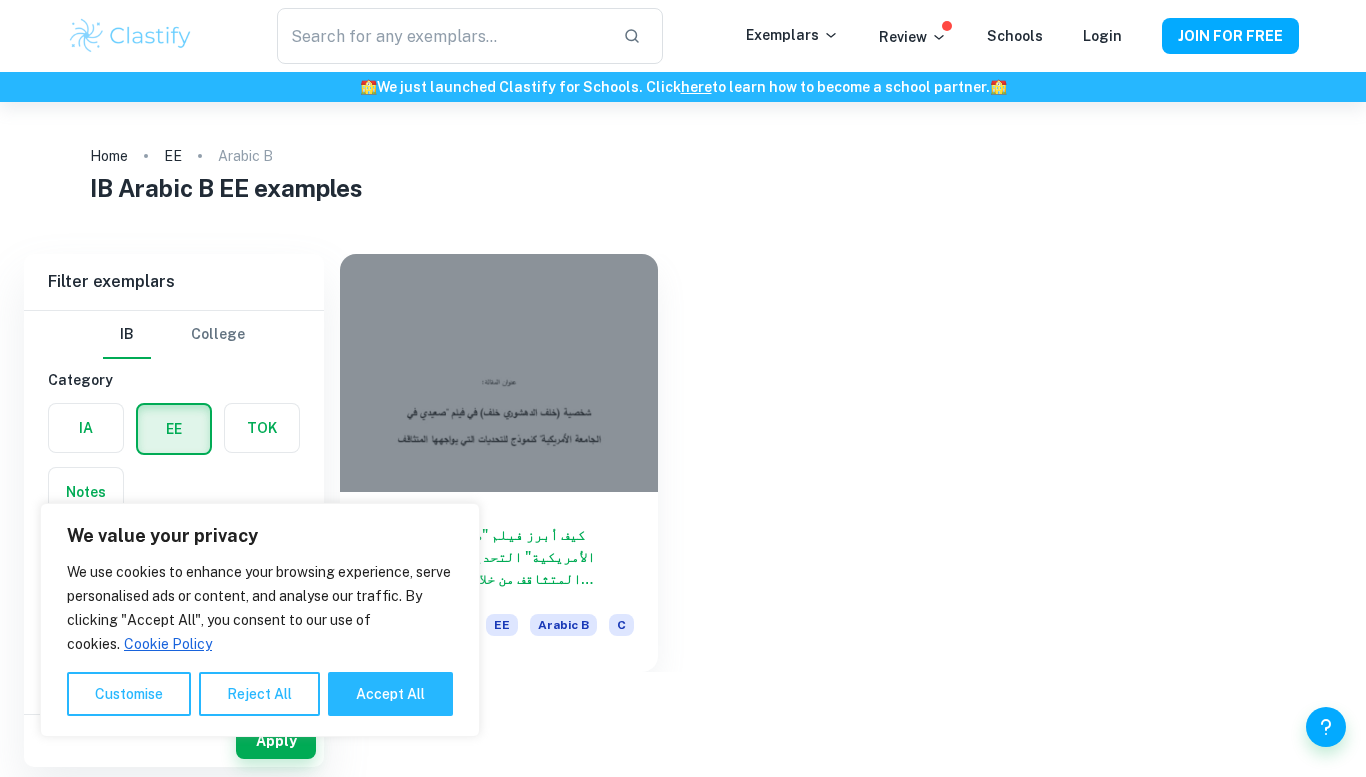 scroll, scrollTop: 0, scrollLeft: 0, axis: both 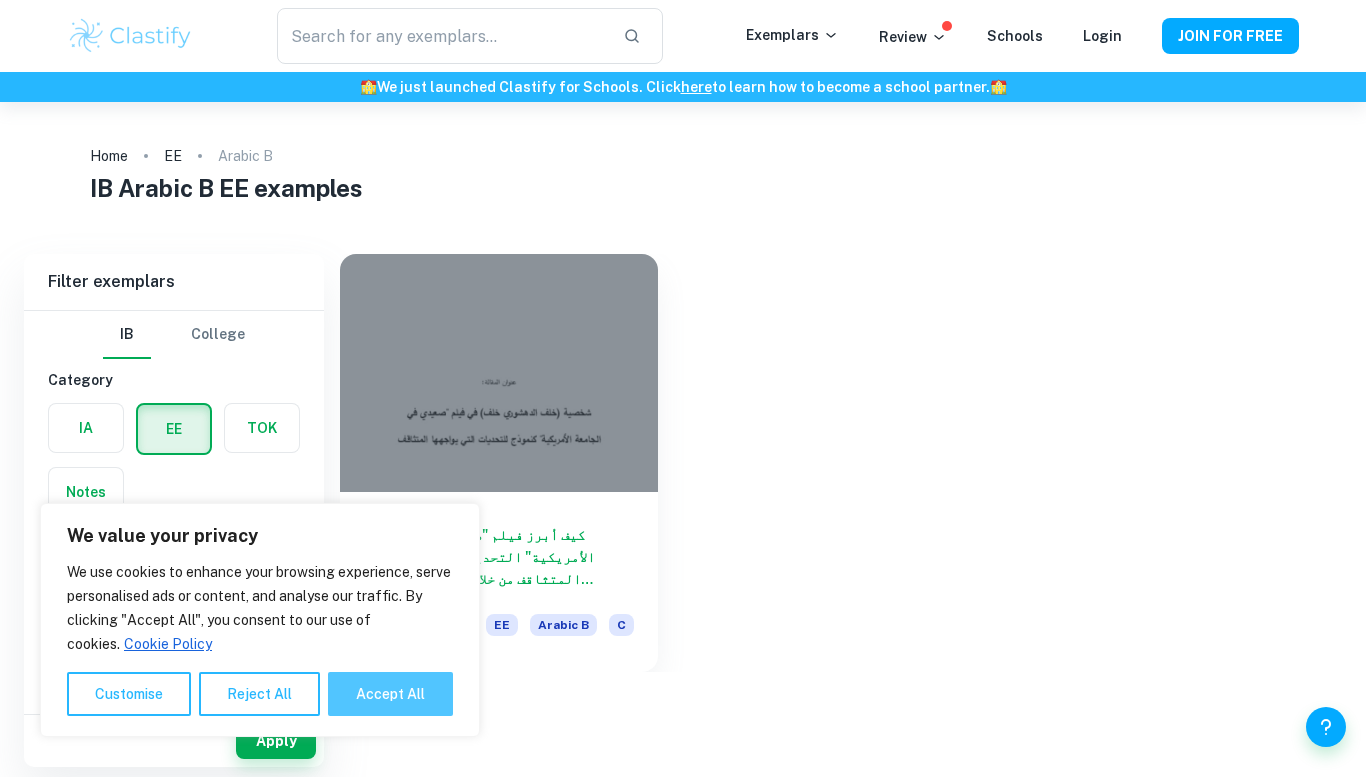 click on "Accept All" at bounding box center (390, 694) 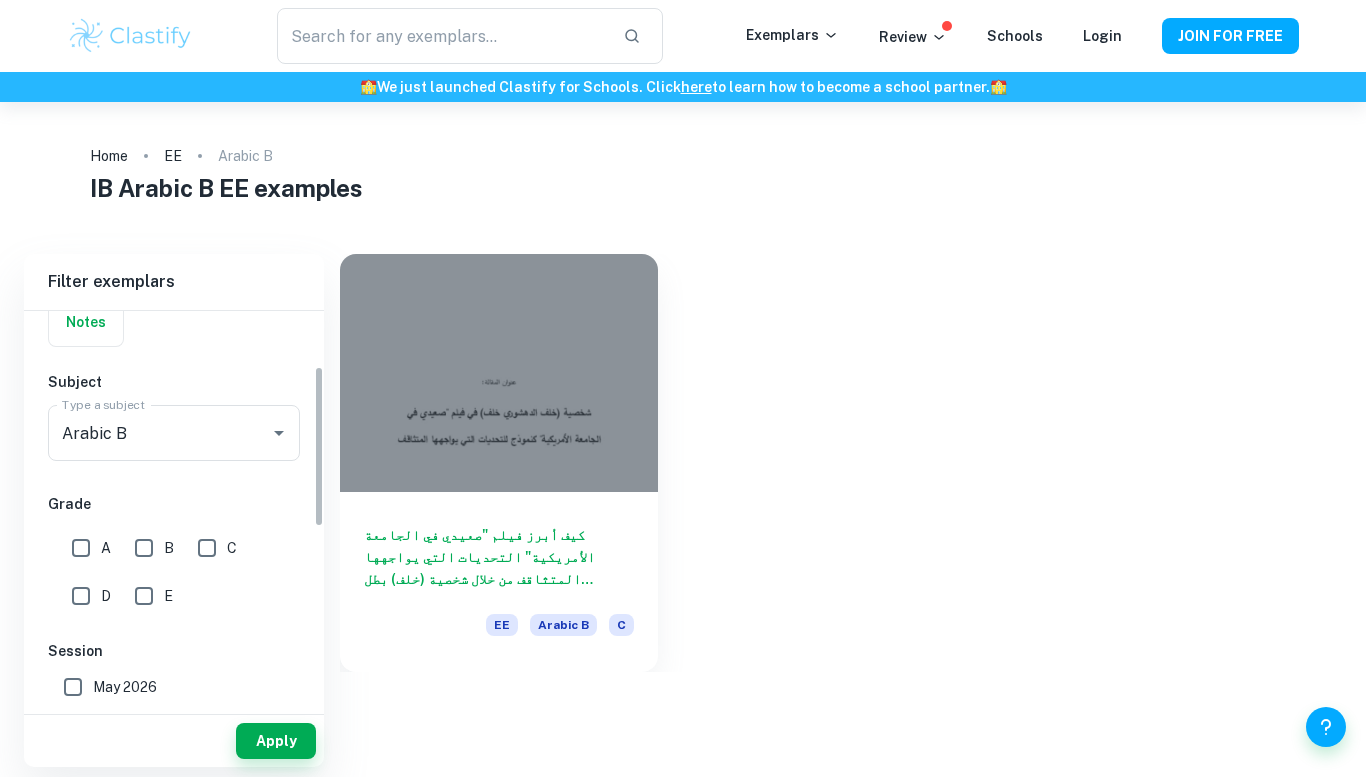 scroll, scrollTop: 198, scrollLeft: 0, axis: vertical 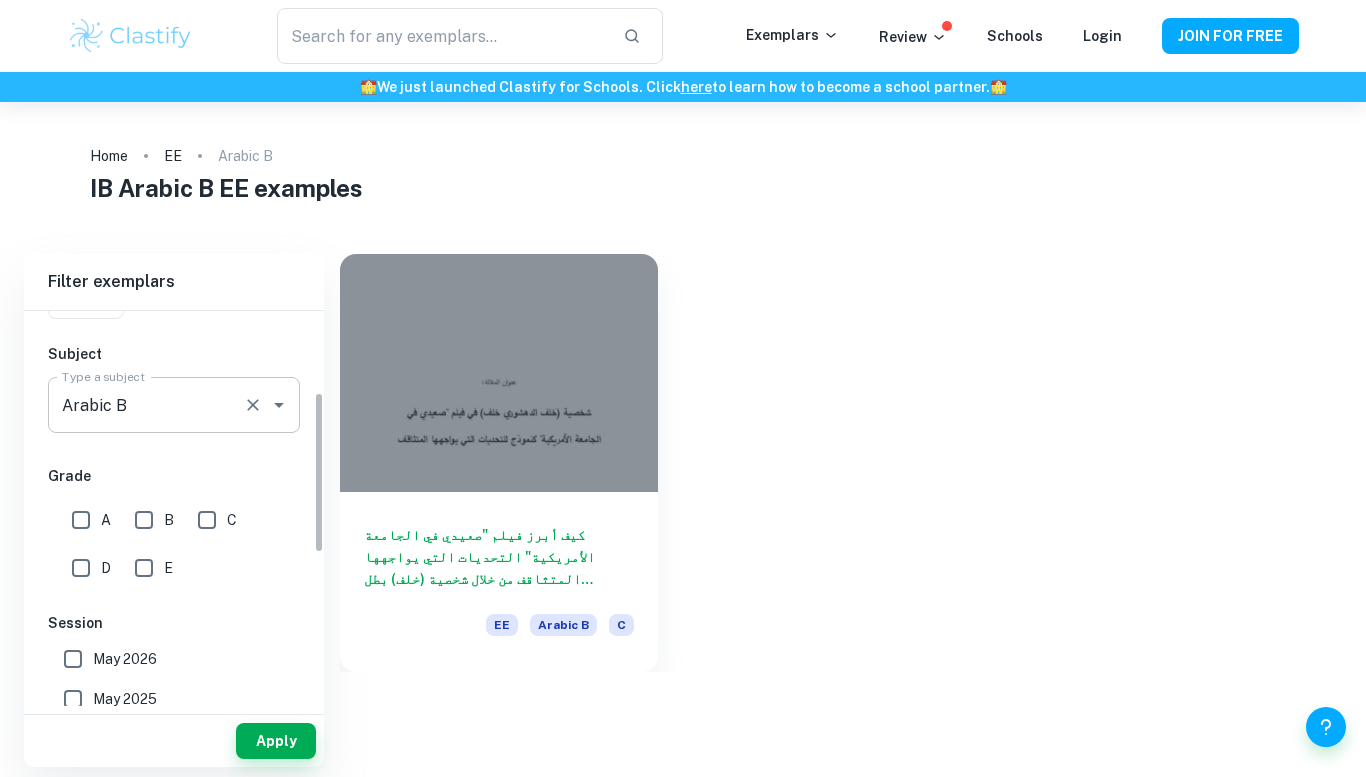 click 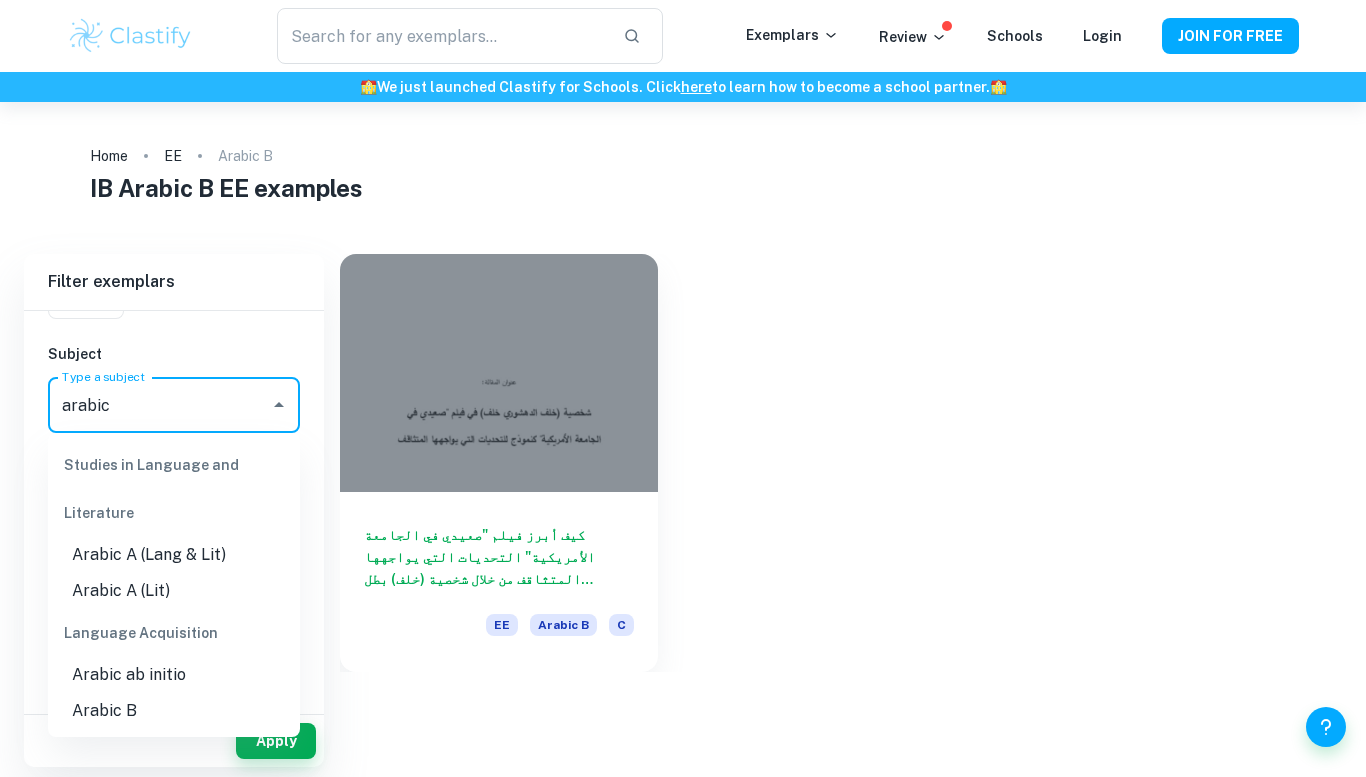 type on "arabic" 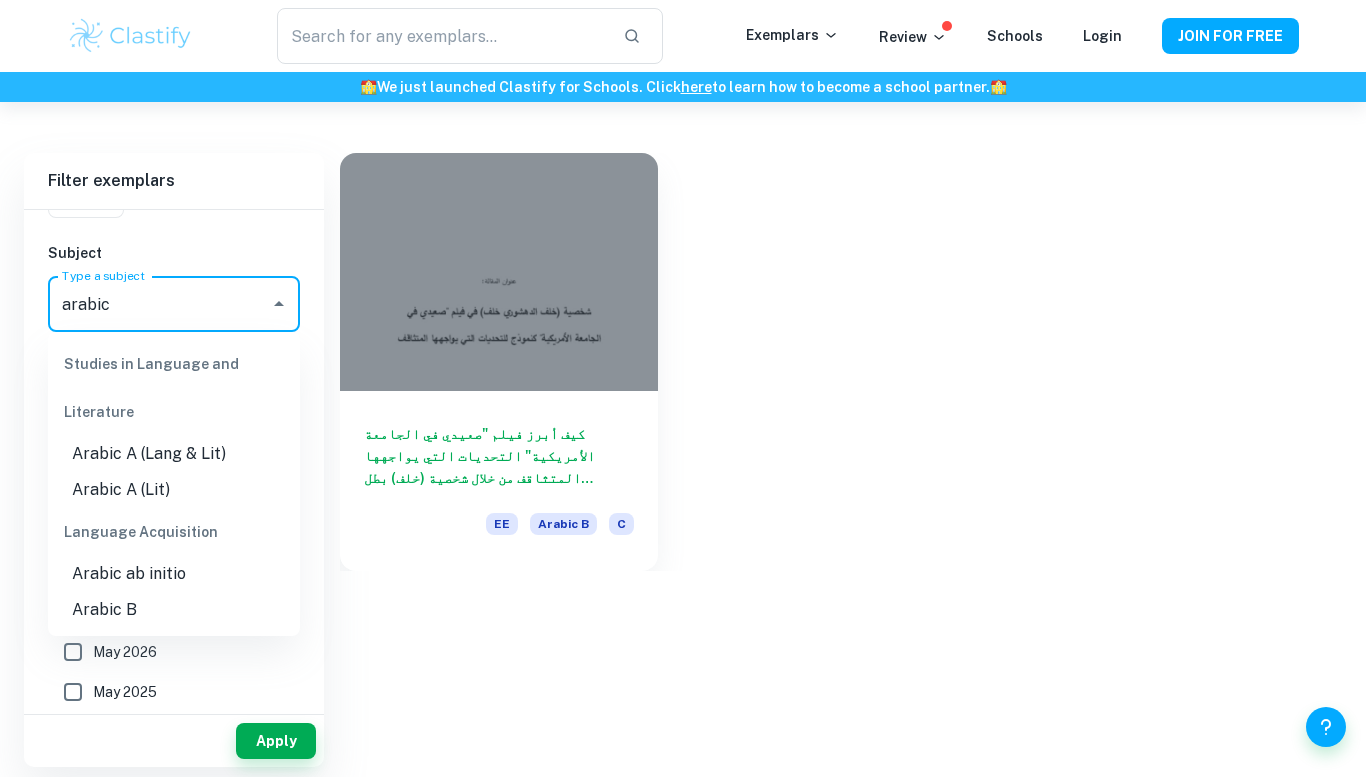 scroll, scrollTop: 102, scrollLeft: 0, axis: vertical 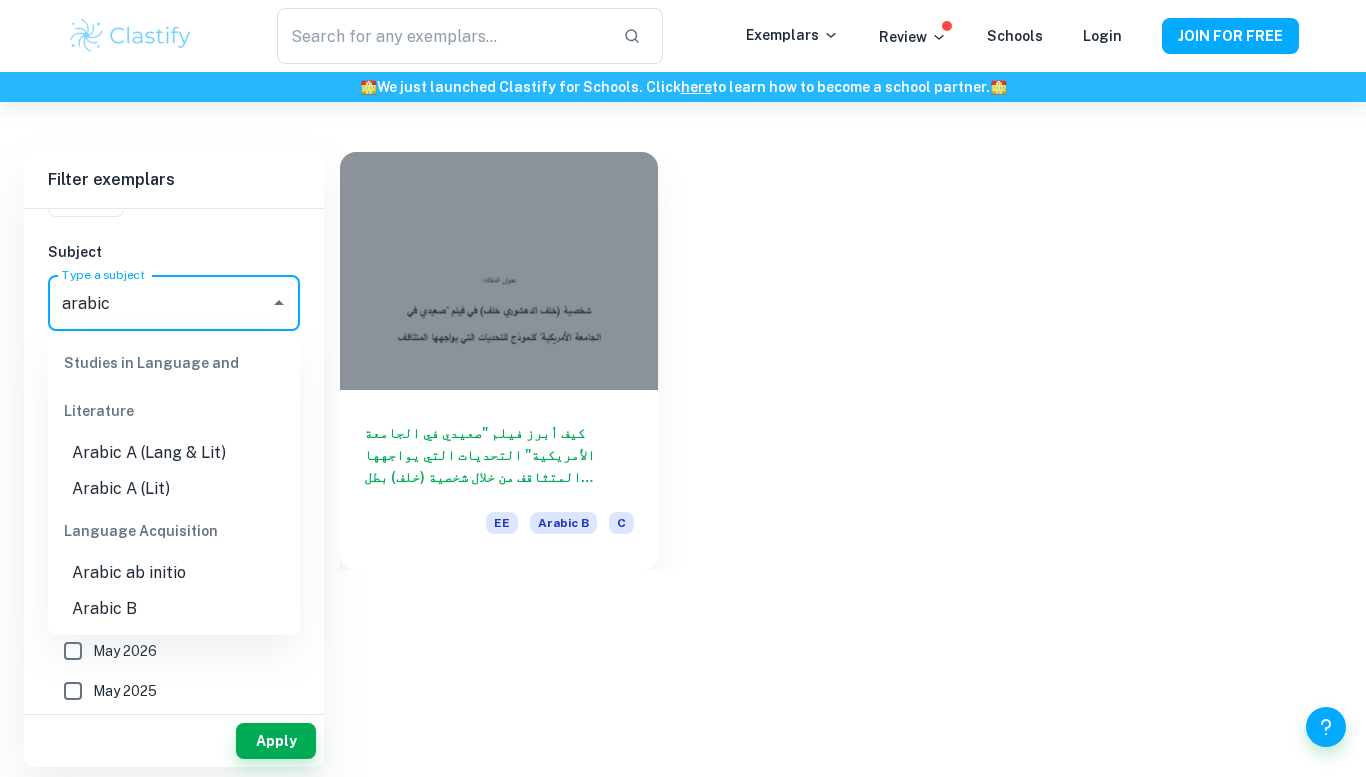 click on "Arabic A (Lang & Lit)" at bounding box center (174, 453) 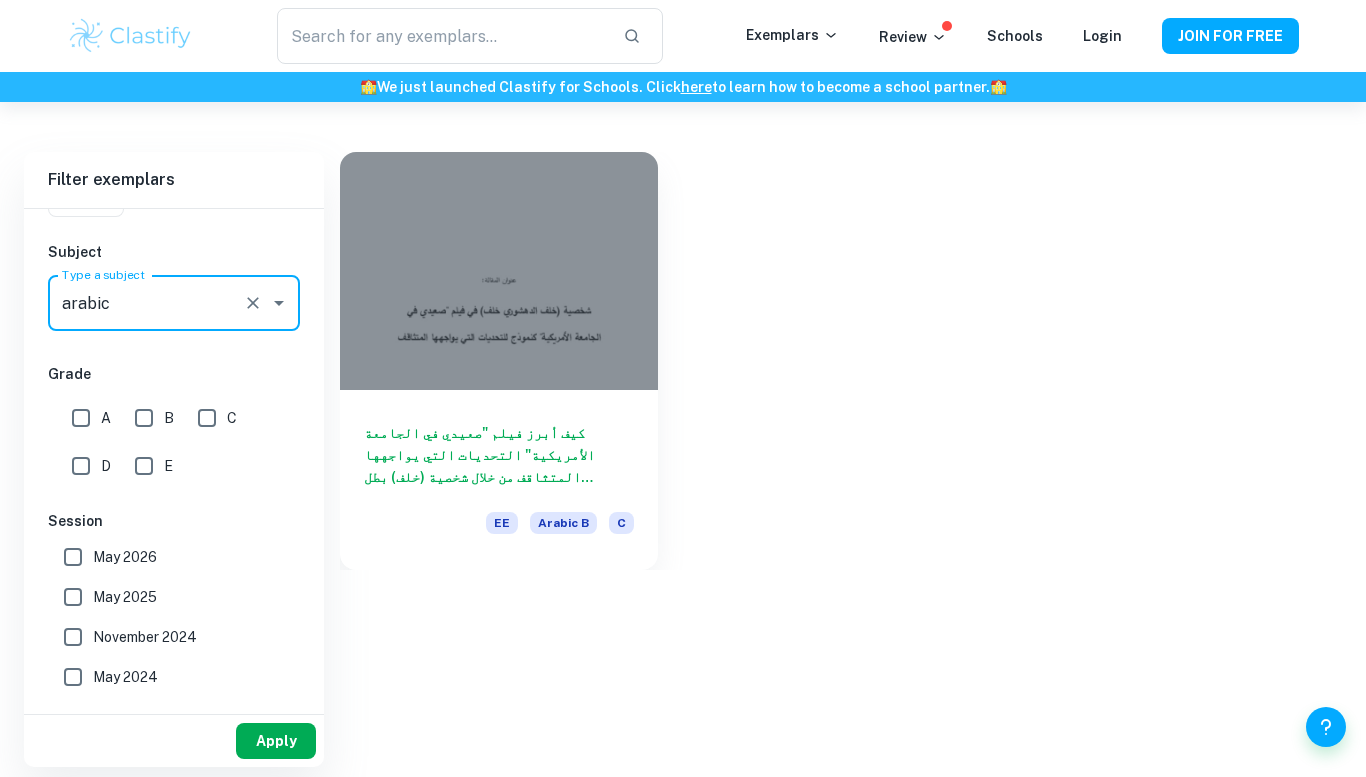click on "Apply" at bounding box center (276, 741) 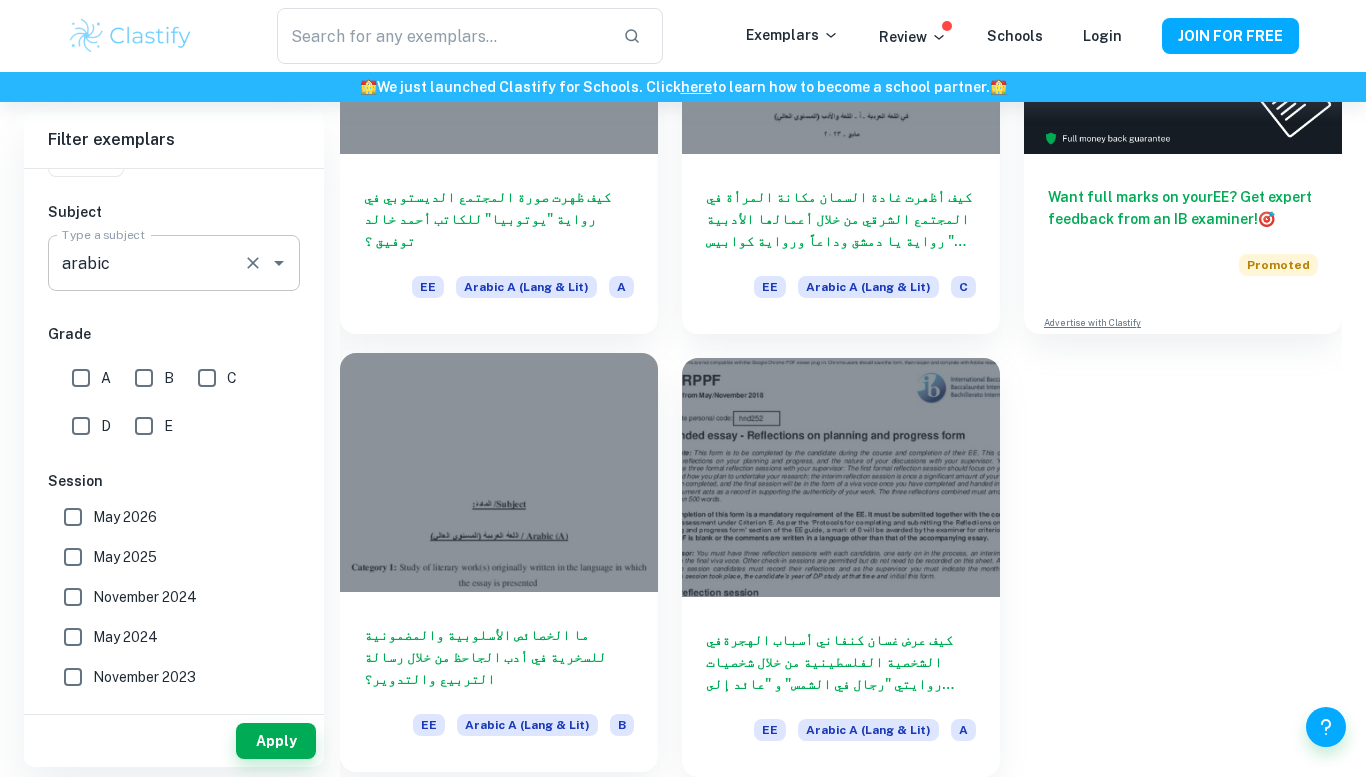 scroll, scrollTop: 0, scrollLeft: 0, axis: both 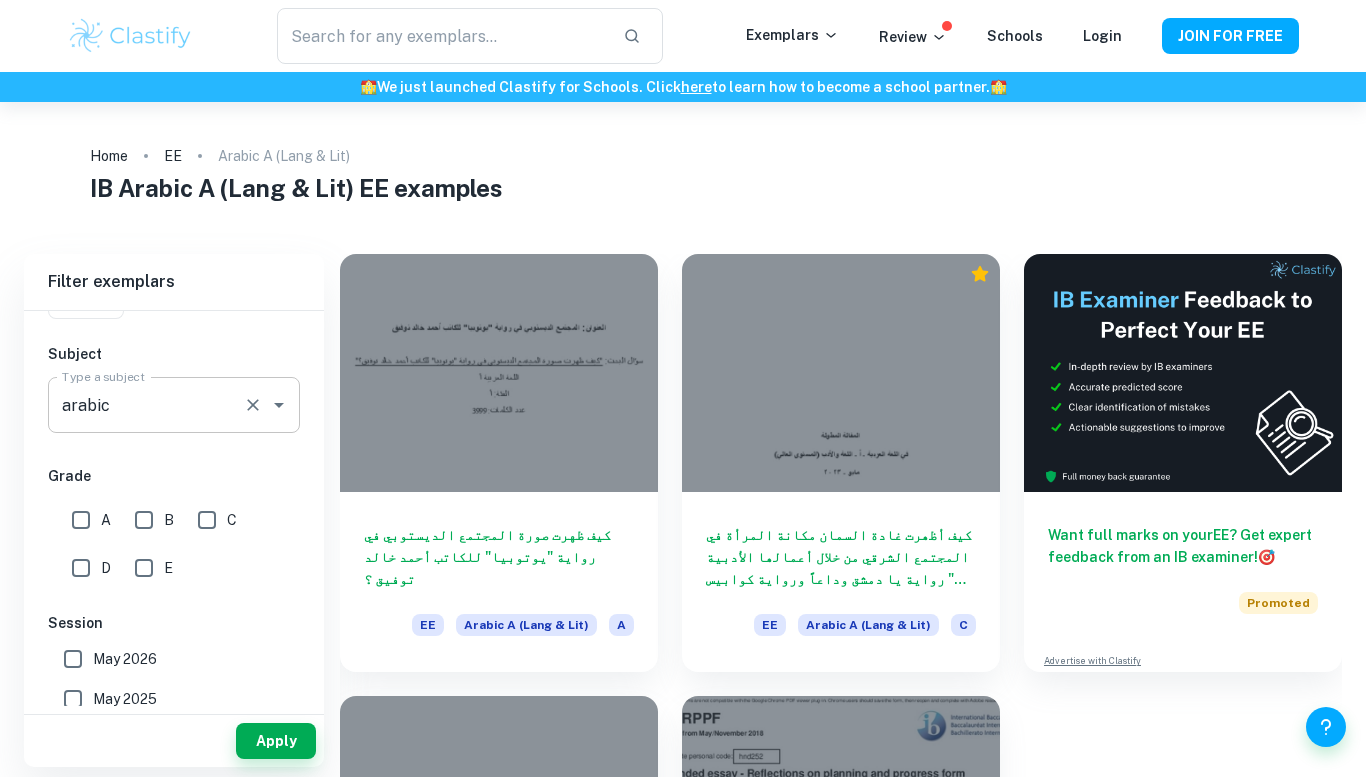 click 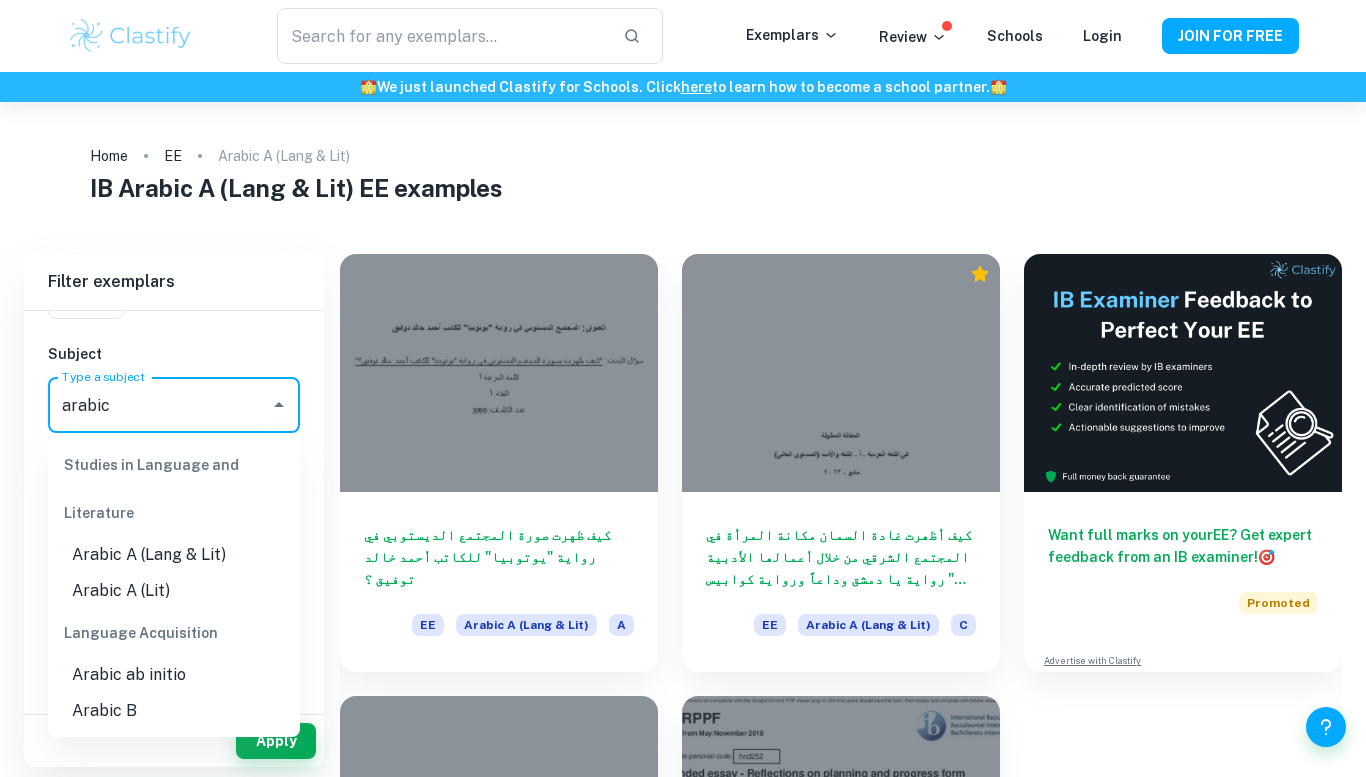 click on "Arabic A (Lit)" at bounding box center [174, 591] 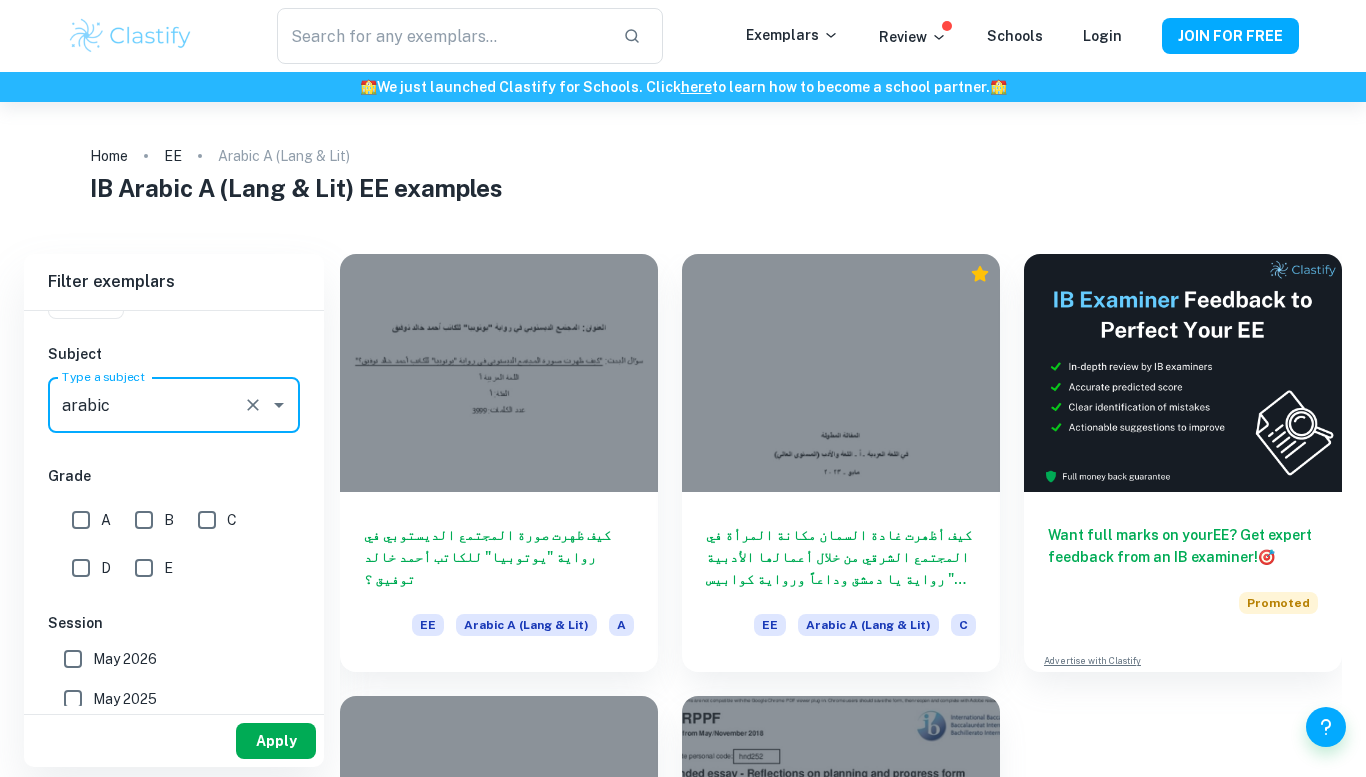 type on "Arabic A (Lit)" 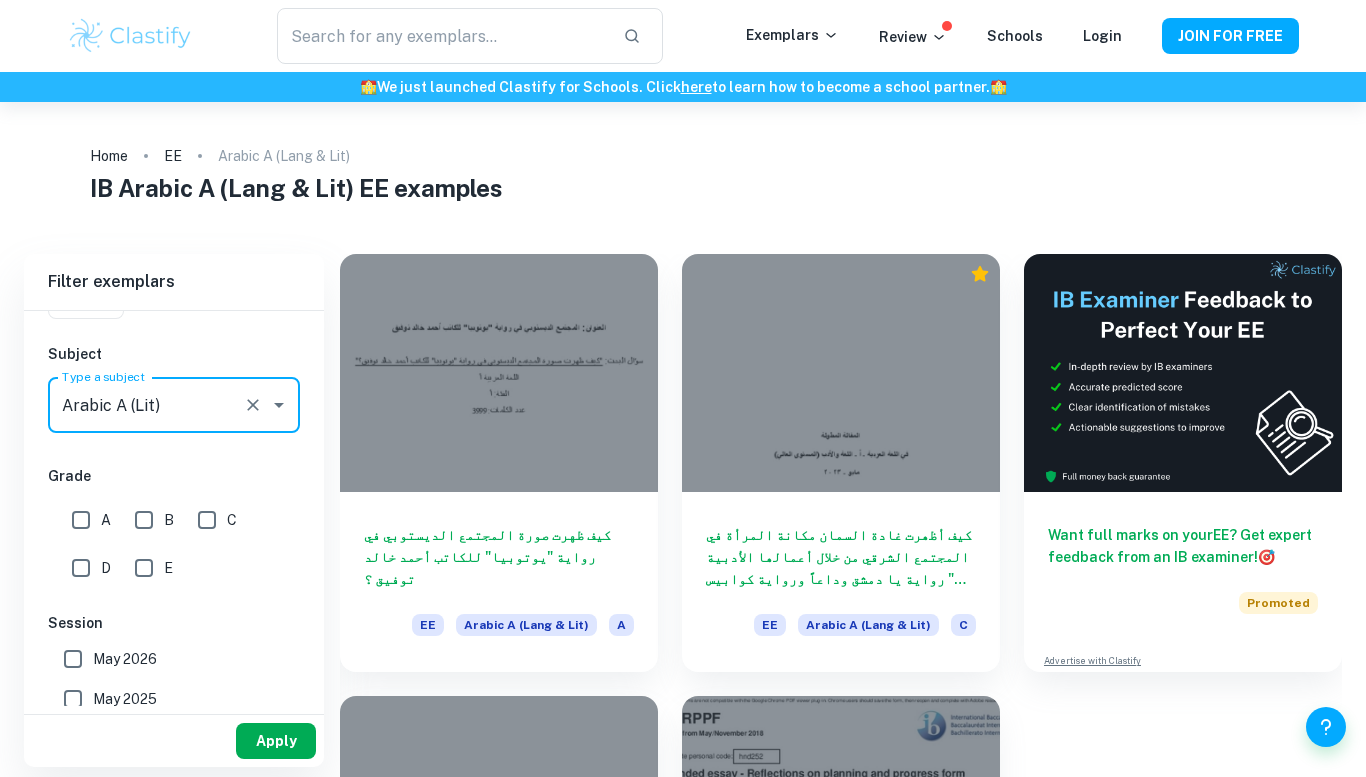 click on "Apply" at bounding box center (276, 741) 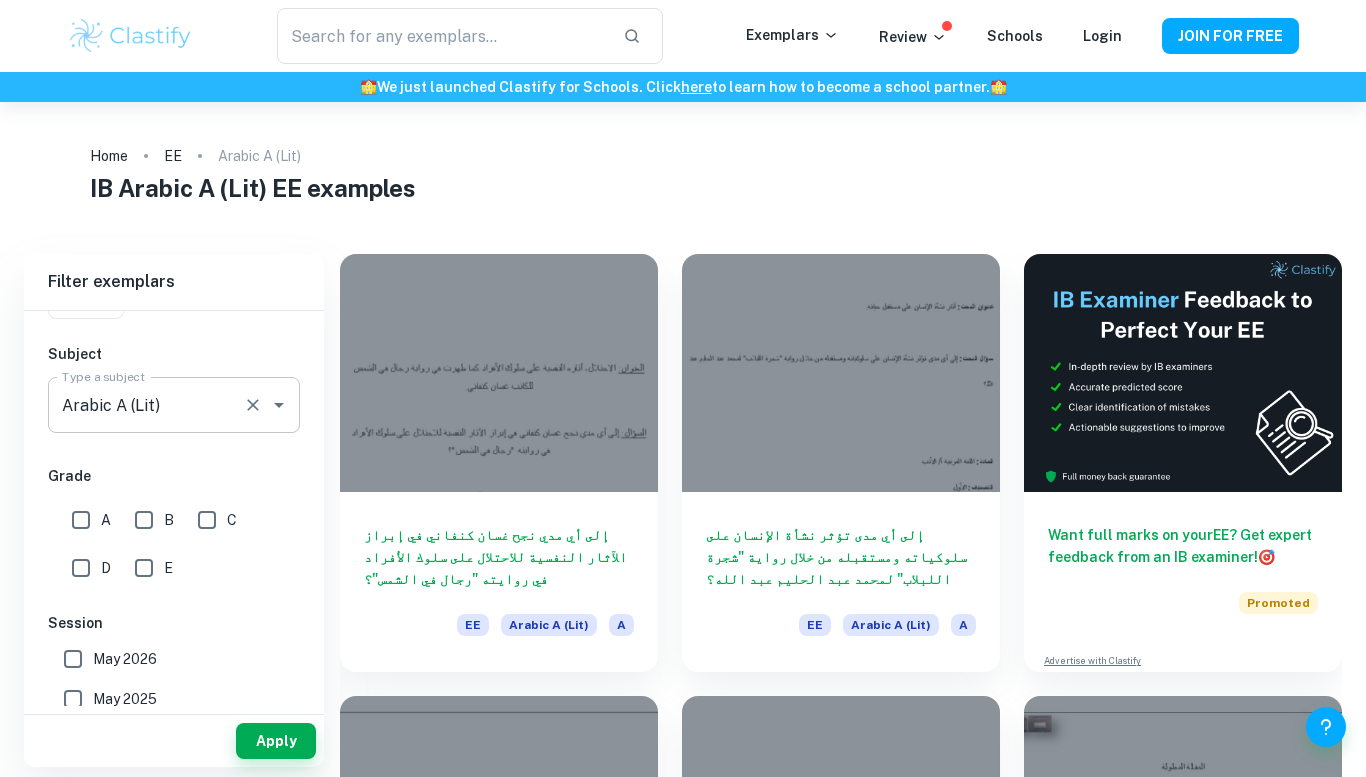 scroll, scrollTop: 65, scrollLeft: 0, axis: vertical 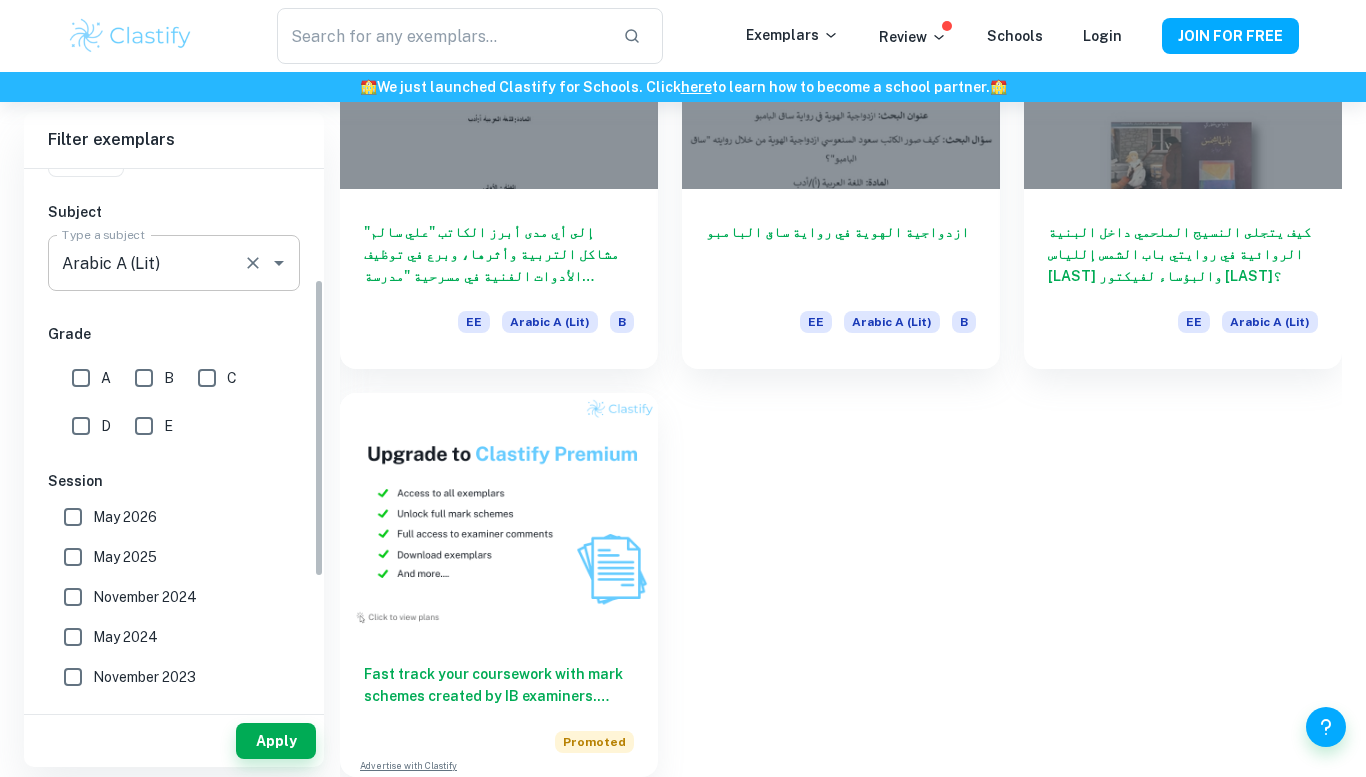 click 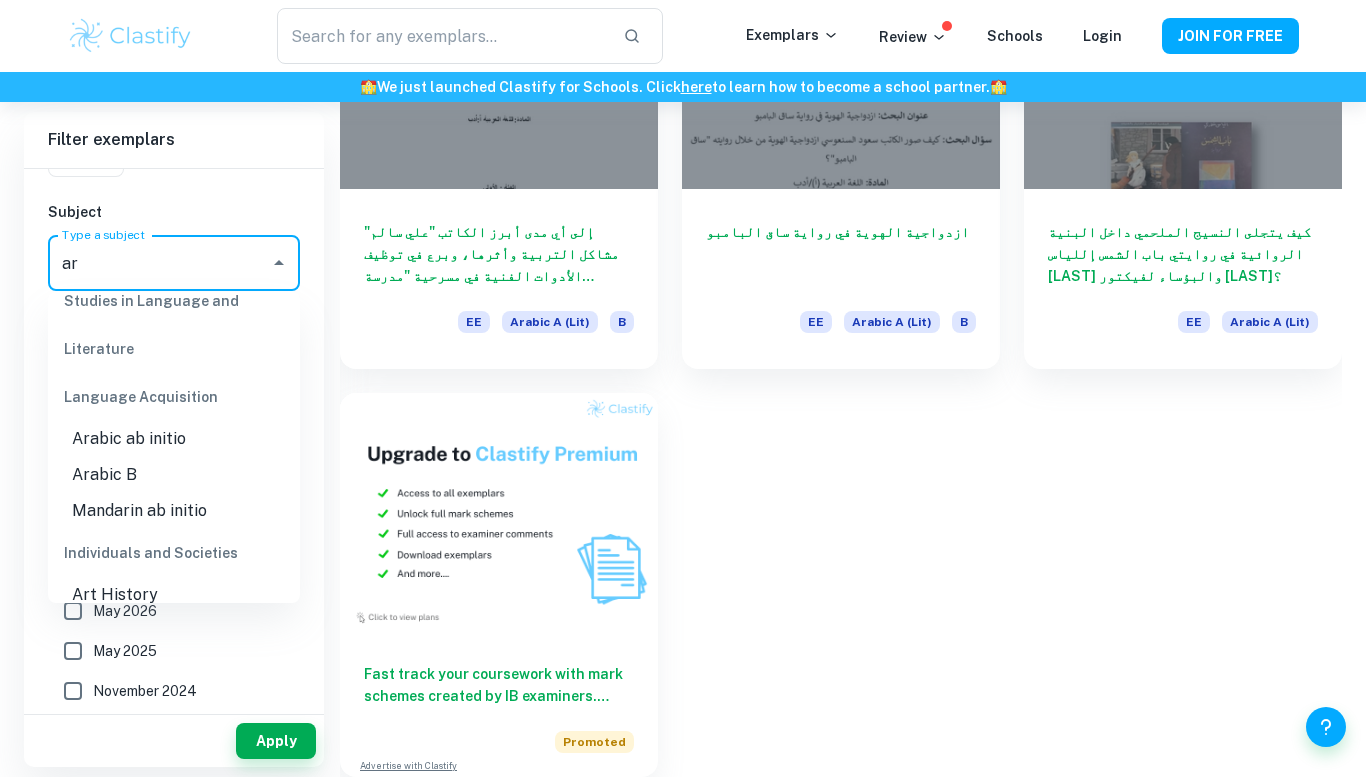 scroll, scrollTop: 96, scrollLeft: 0, axis: vertical 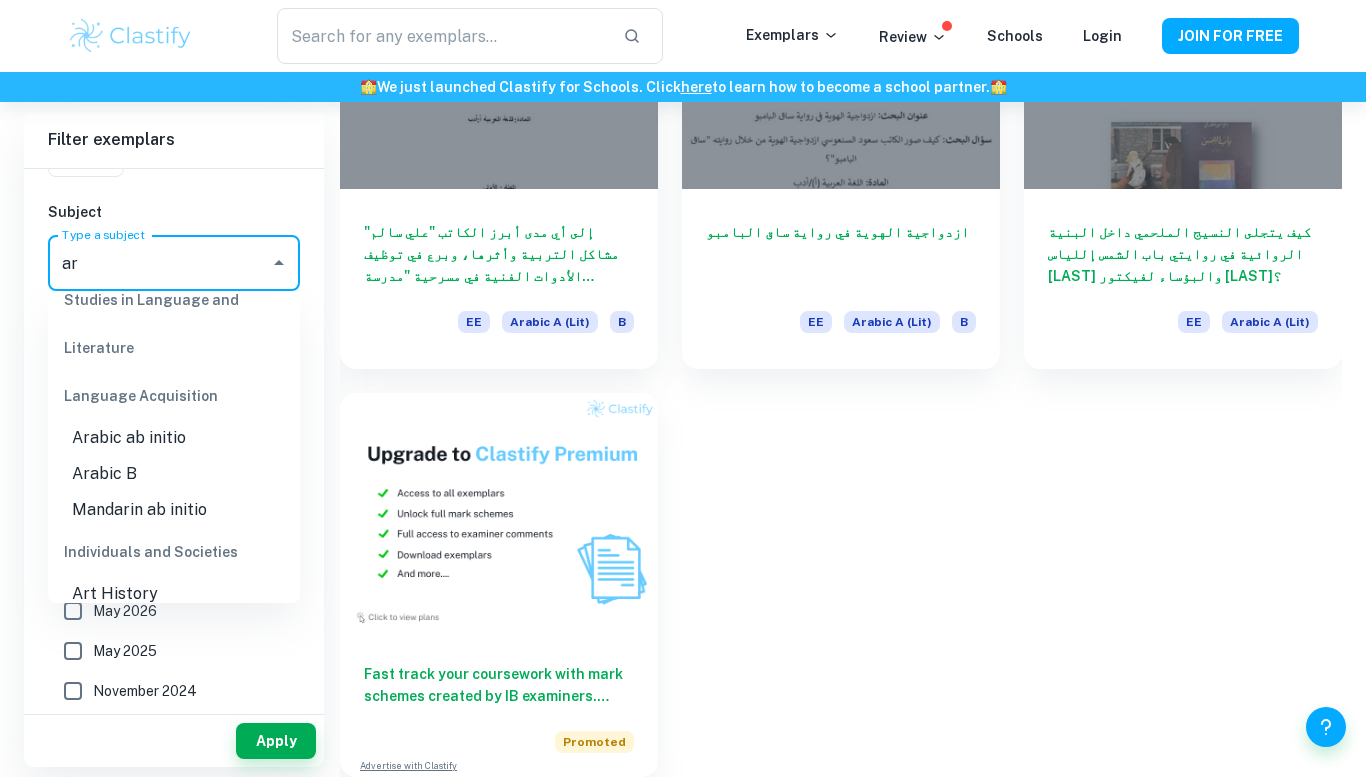 click on "Arabic ab initio" at bounding box center (174, 438) 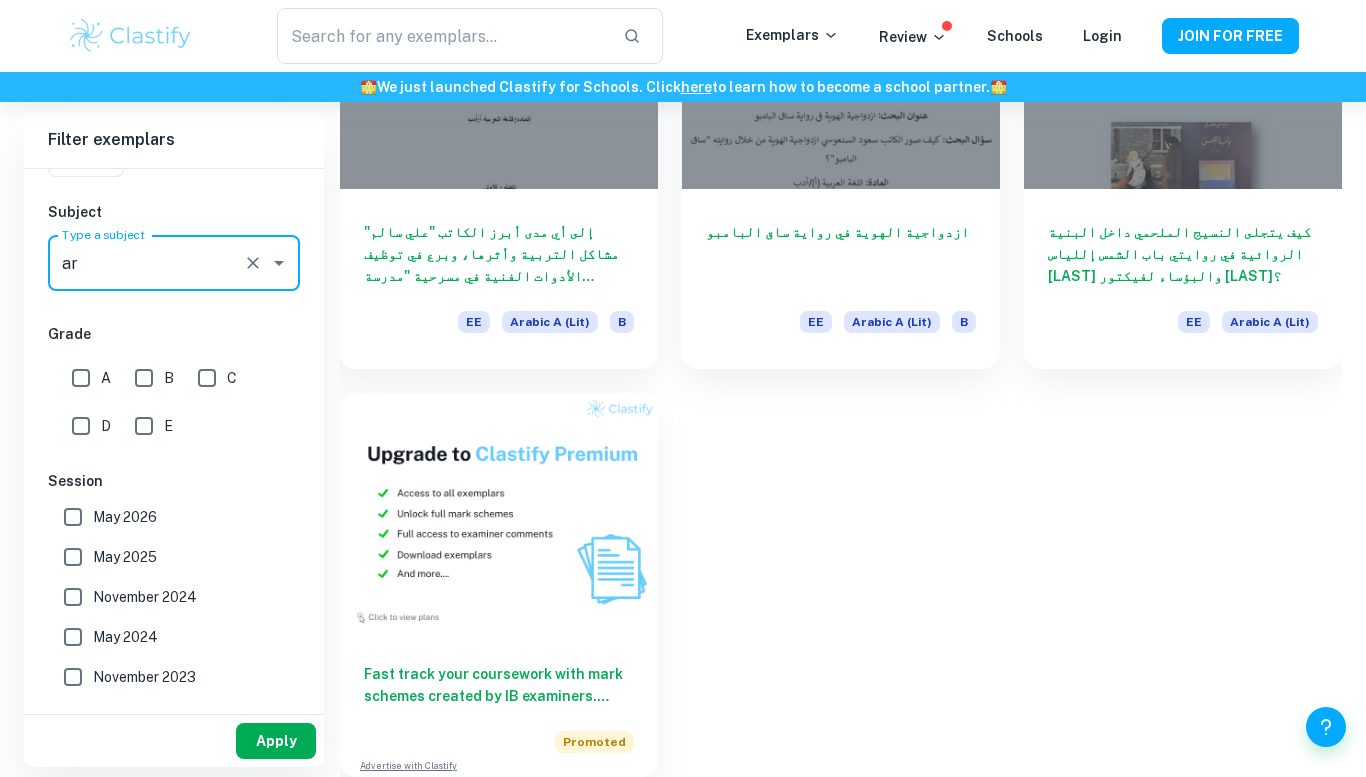 type on "Arabic ab initio" 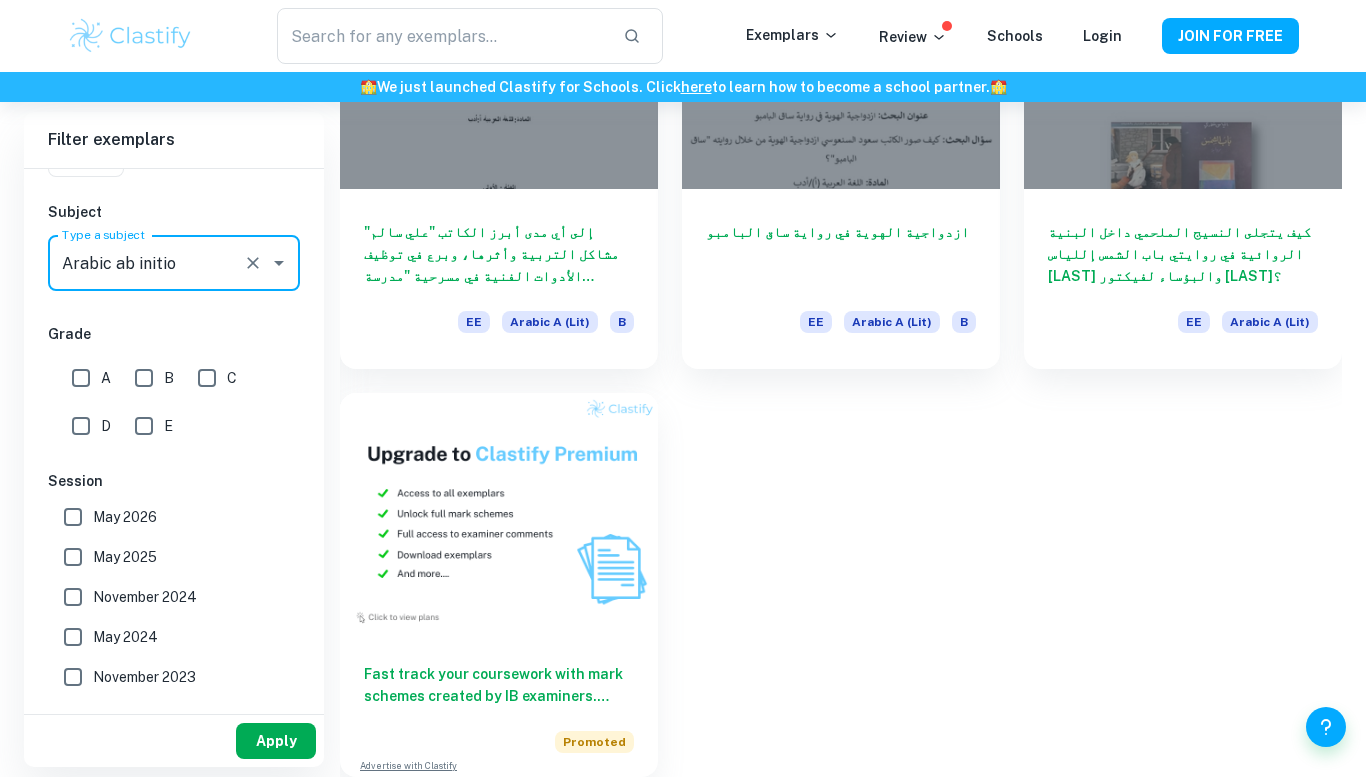 click on "Apply" at bounding box center (276, 741) 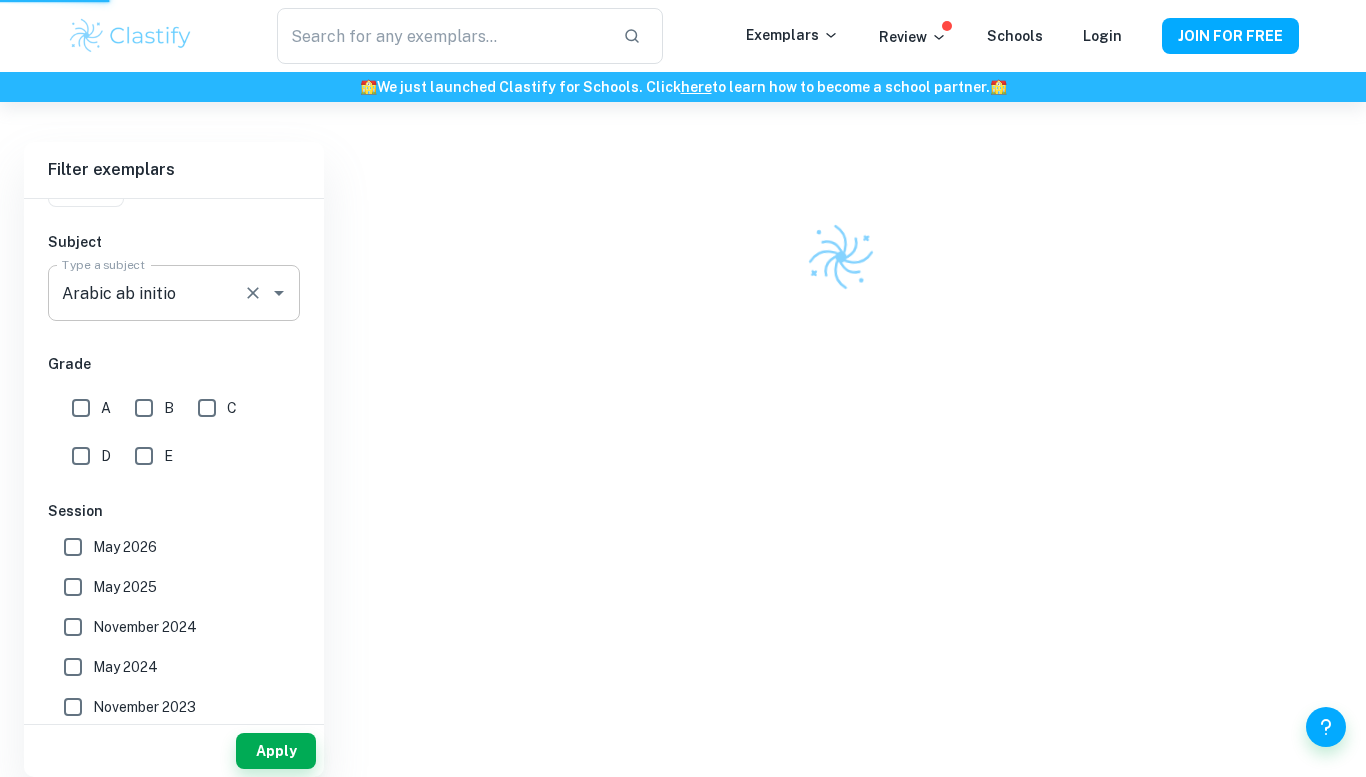 scroll, scrollTop: 102, scrollLeft: 0, axis: vertical 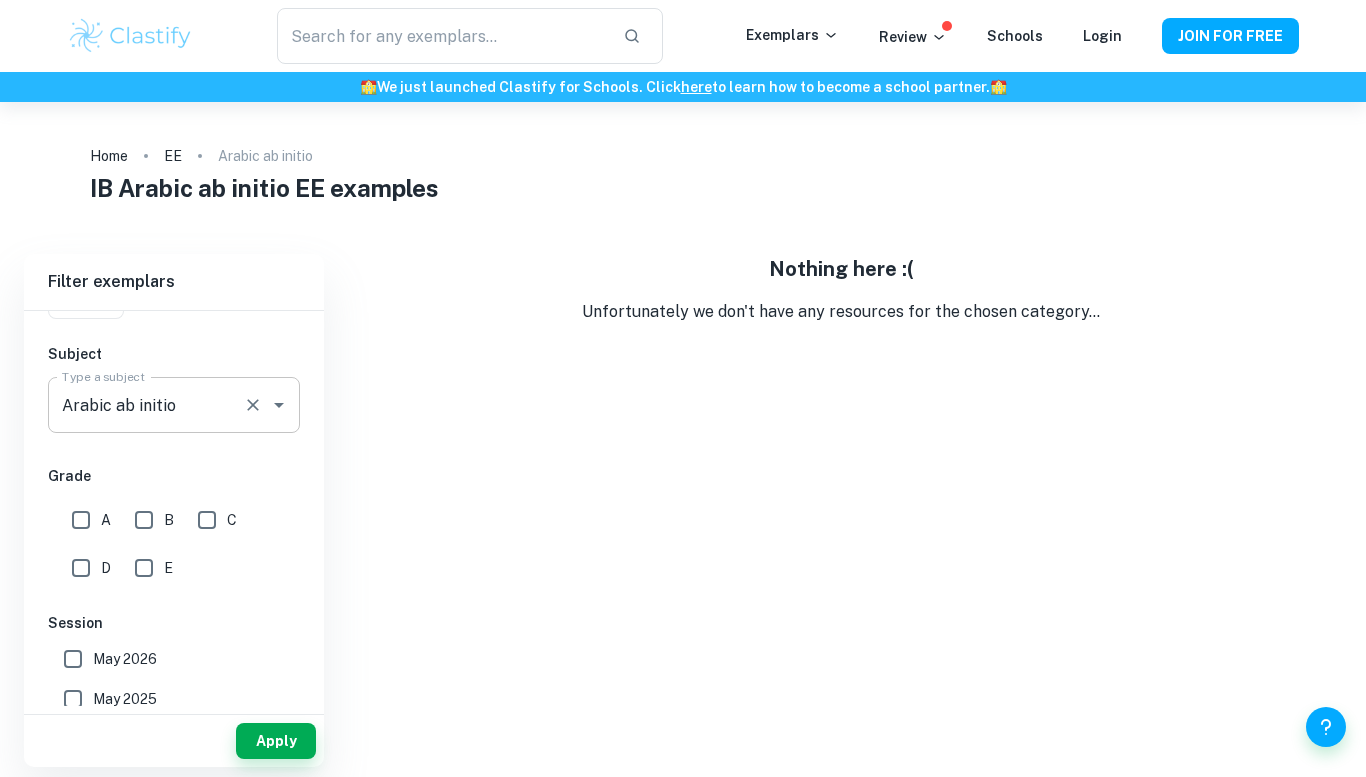 click on "Arabic ab initio Type a subject" at bounding box center [174, 405] 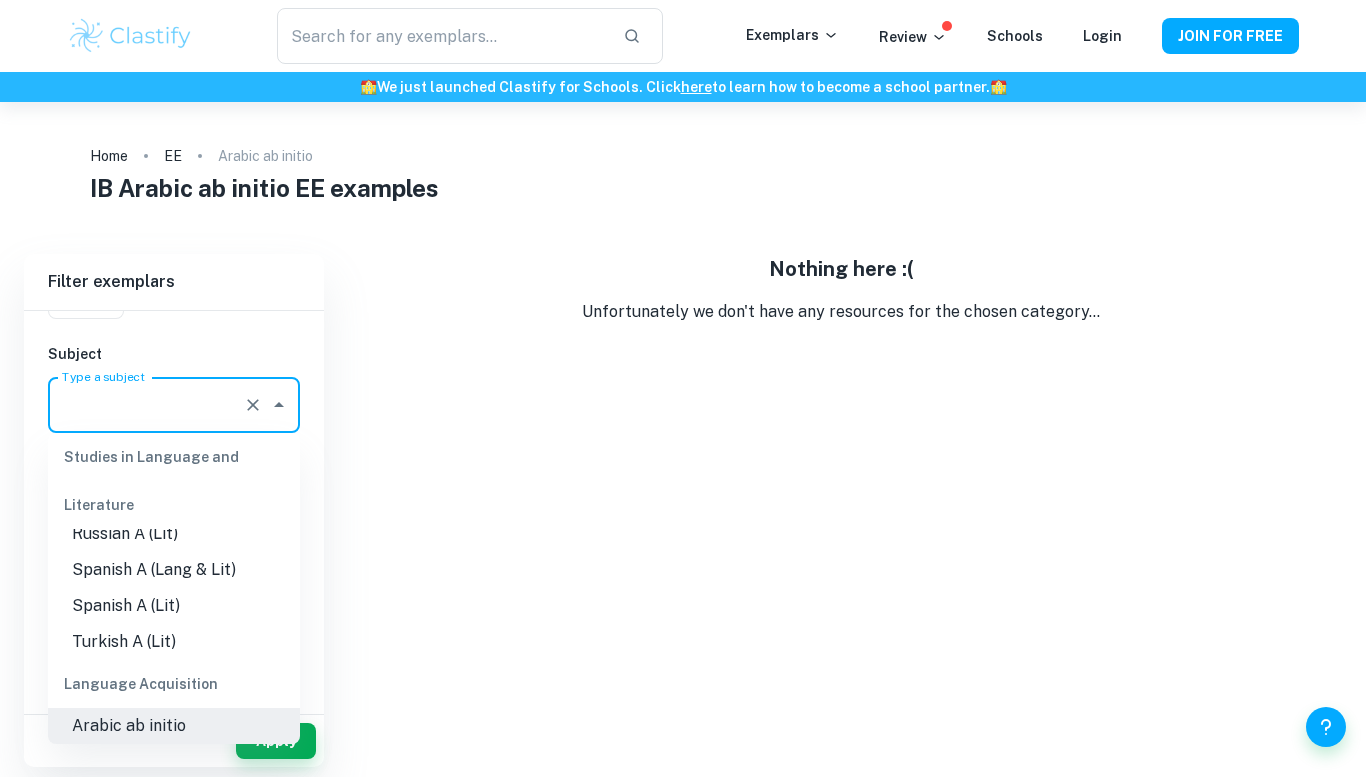 scroll, scrollTop: 0, scrollLeft: 0, axis: both 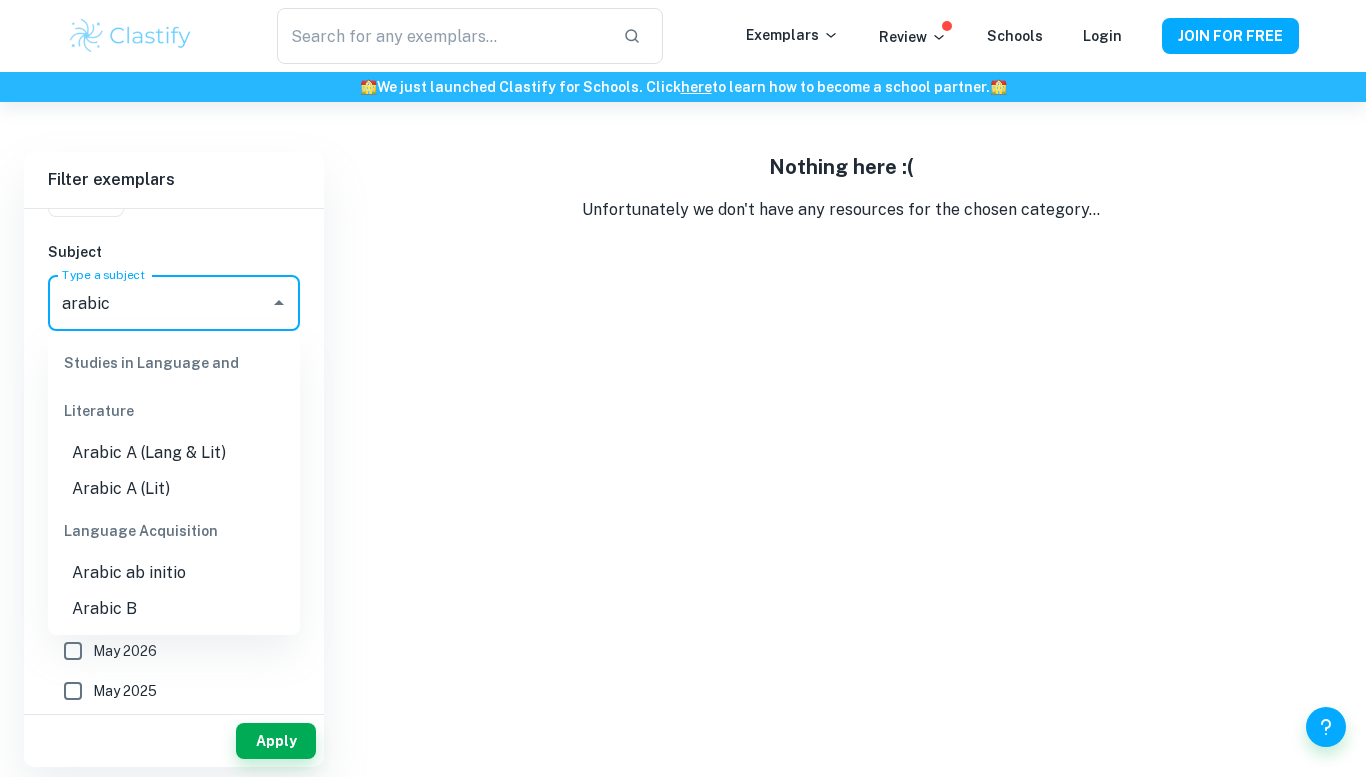 click on "Arabic B" at bounding box center [174, 609] 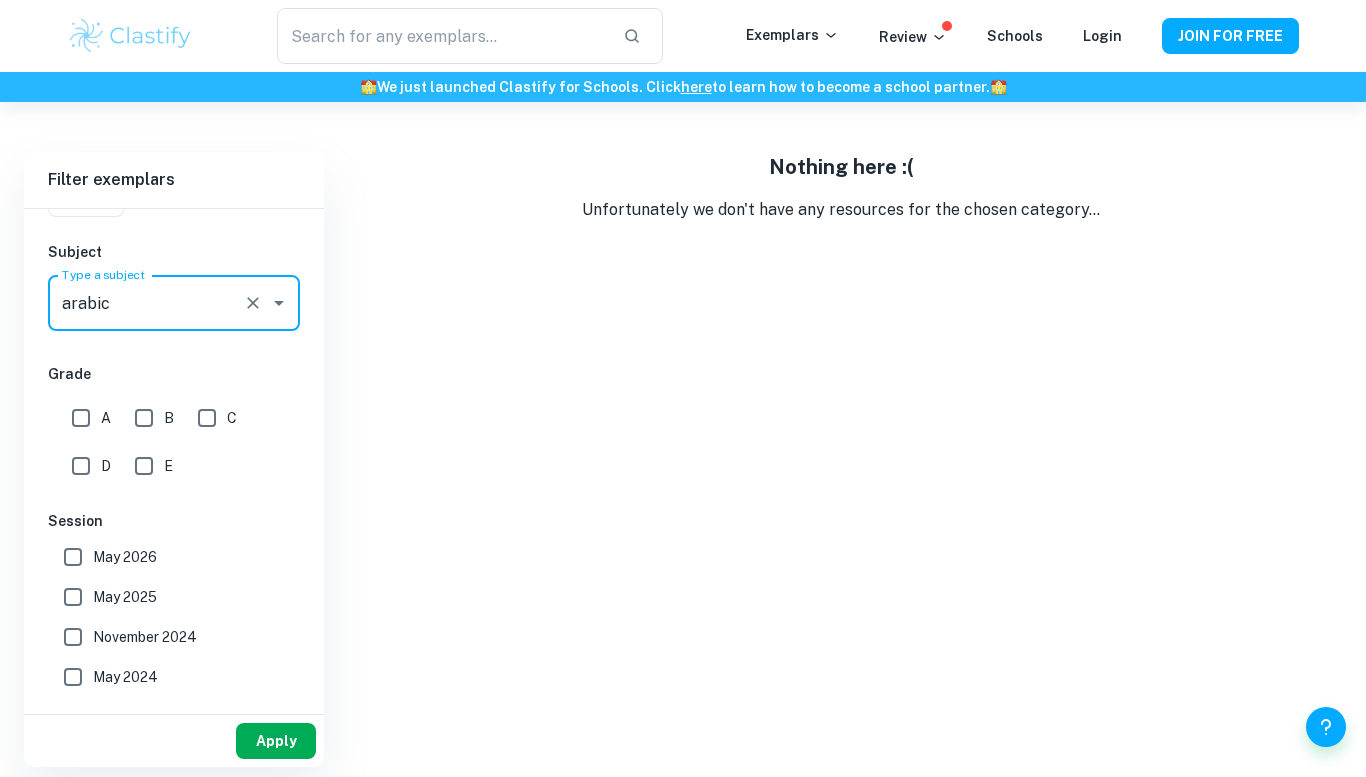 type on "Arabic B" 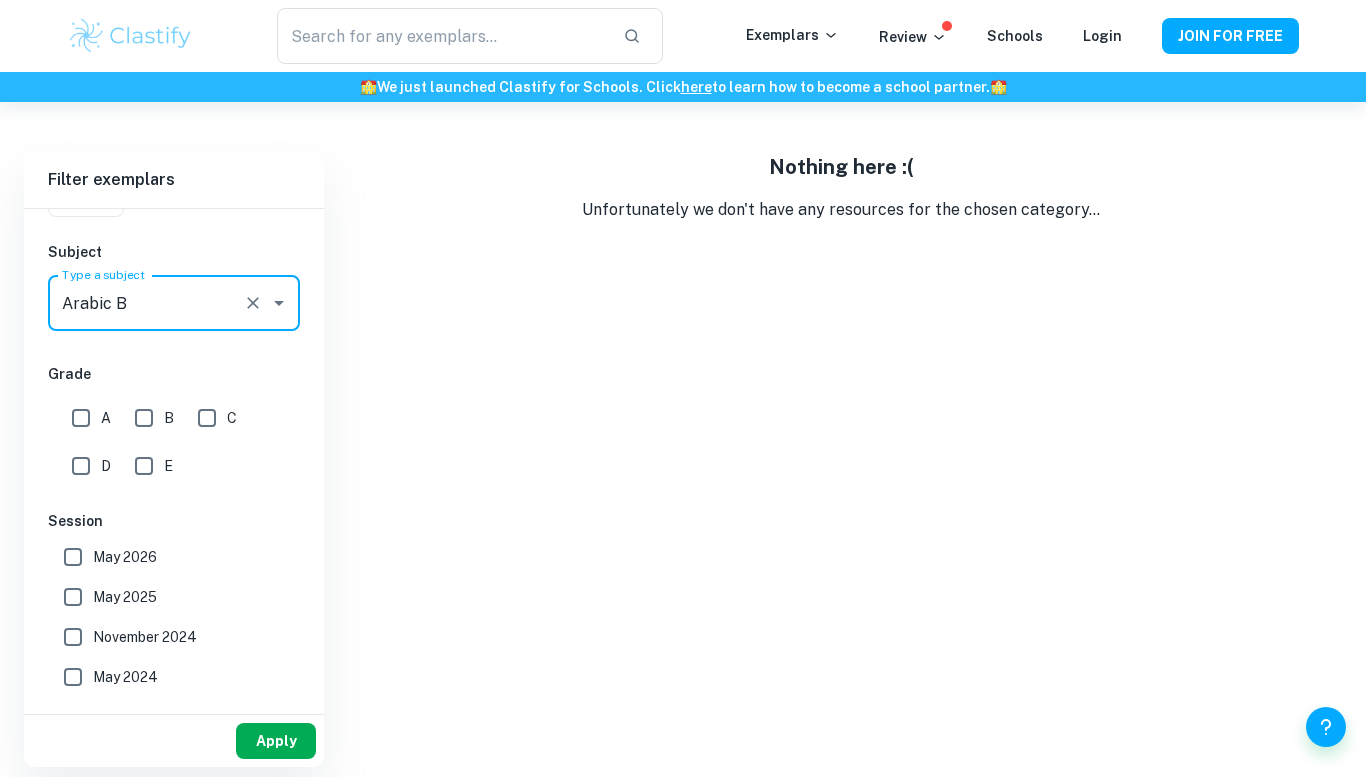 click on "Apply" at bounding box center (276, 741) 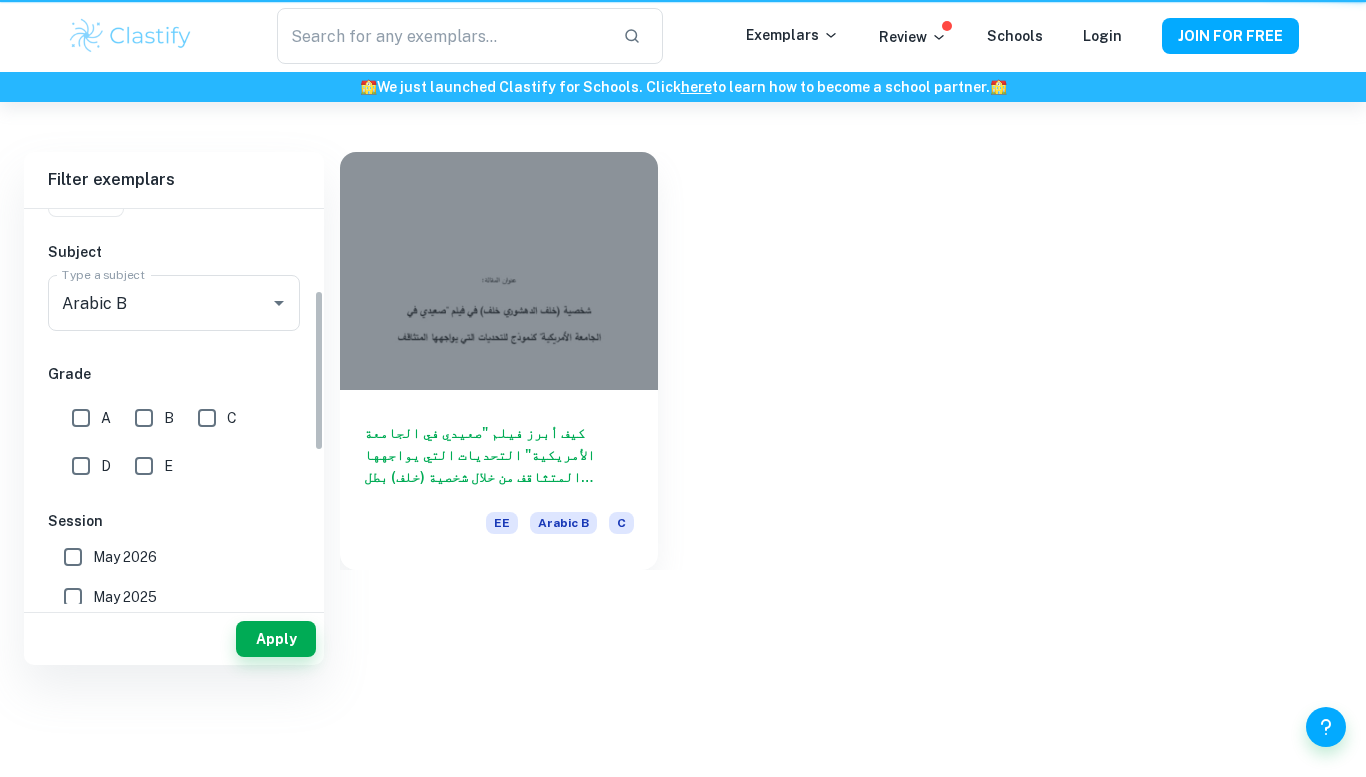 scroll, scrollTop: 0, scrollLeft: 0, axis: both 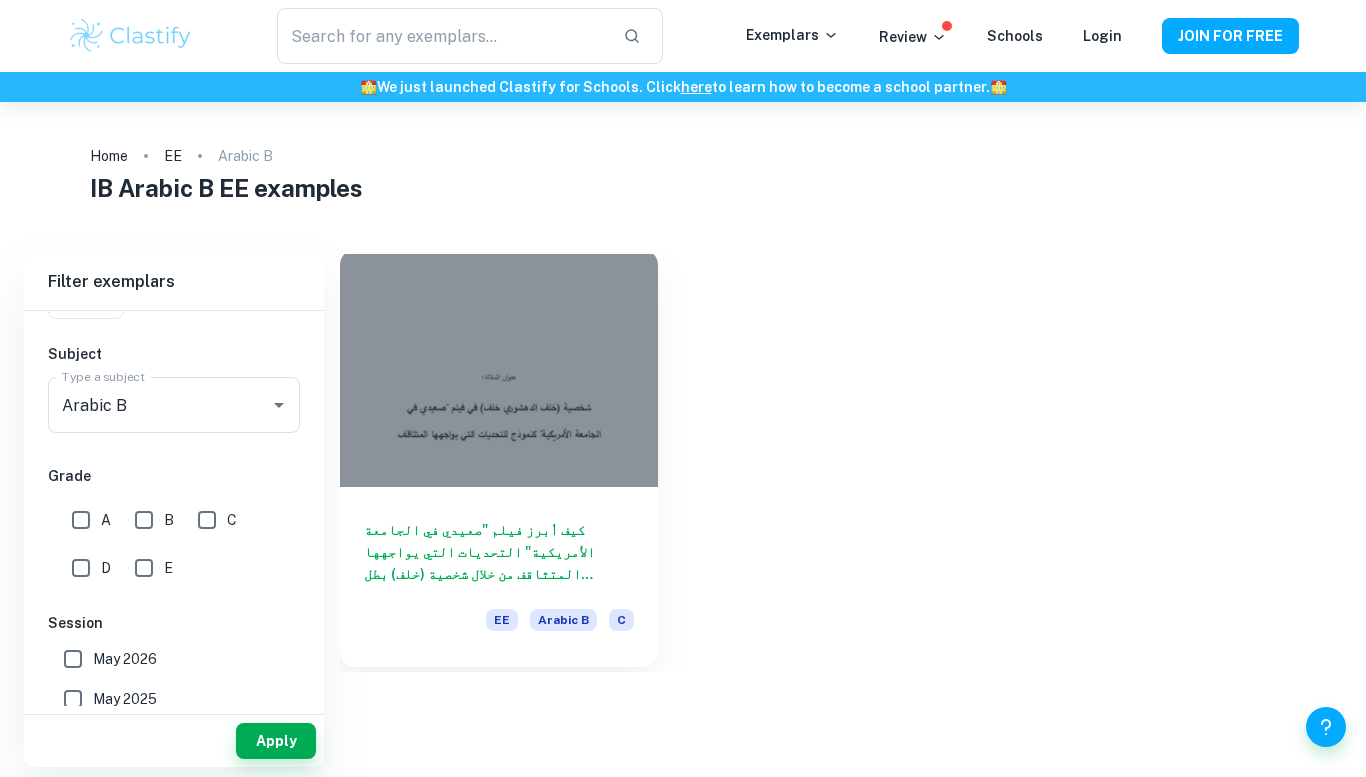 click at bounding box center (499, 368) 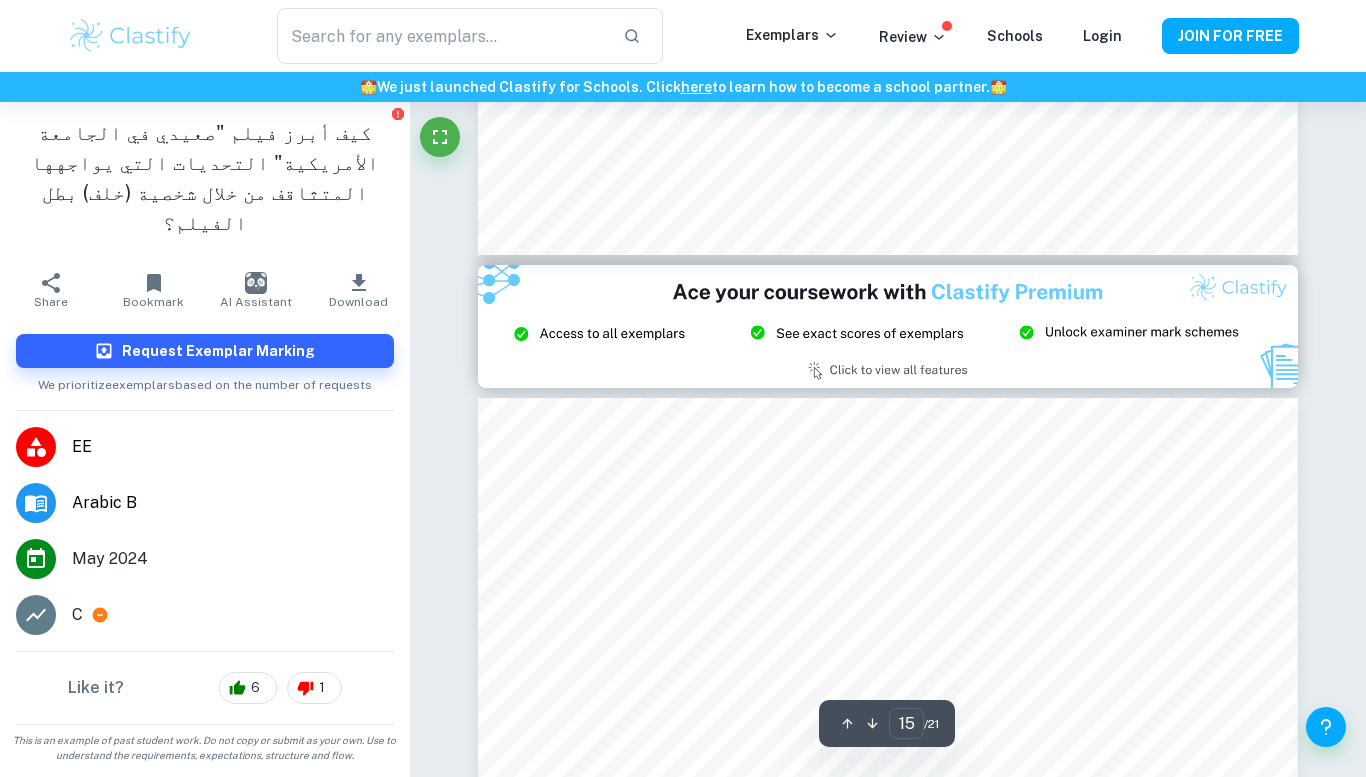 scroll, scrollTop: 16950, scrollLeft: 0, axis: vertical 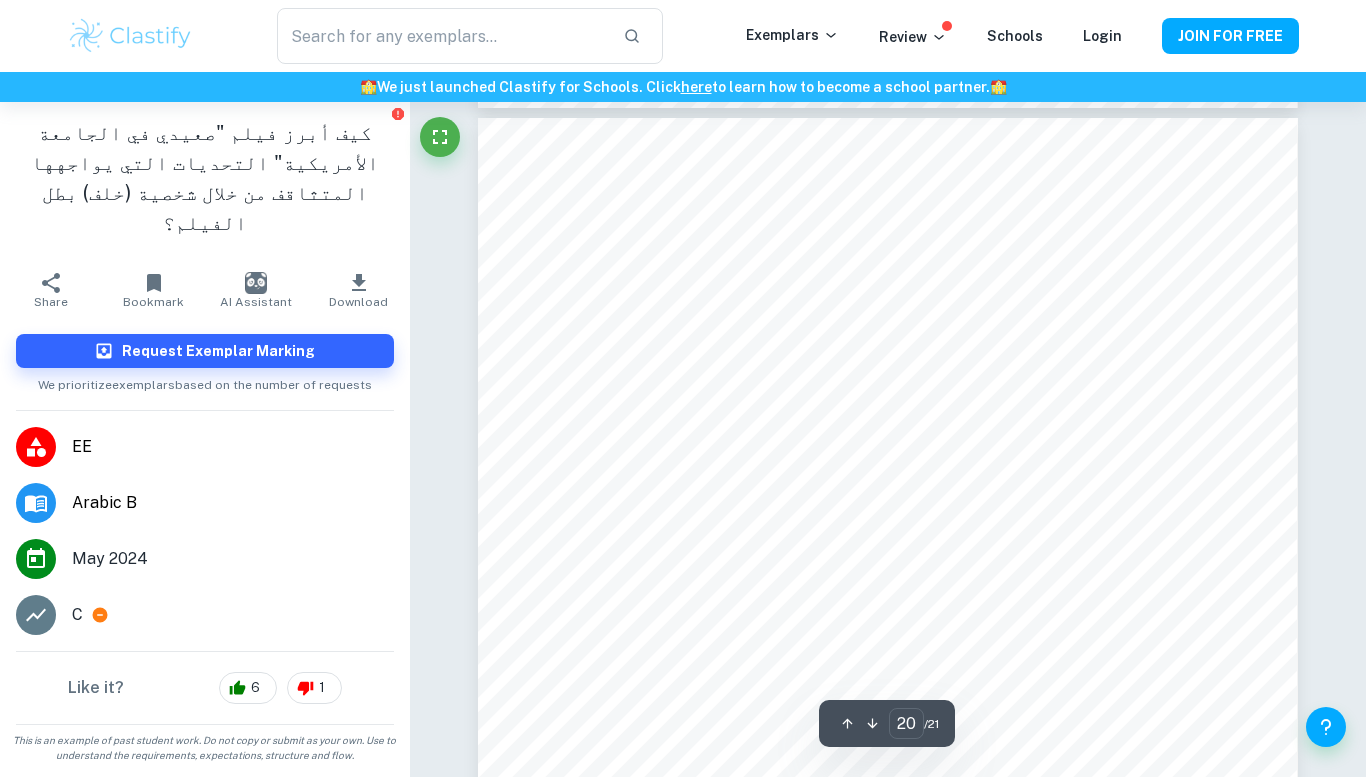 type on "21" 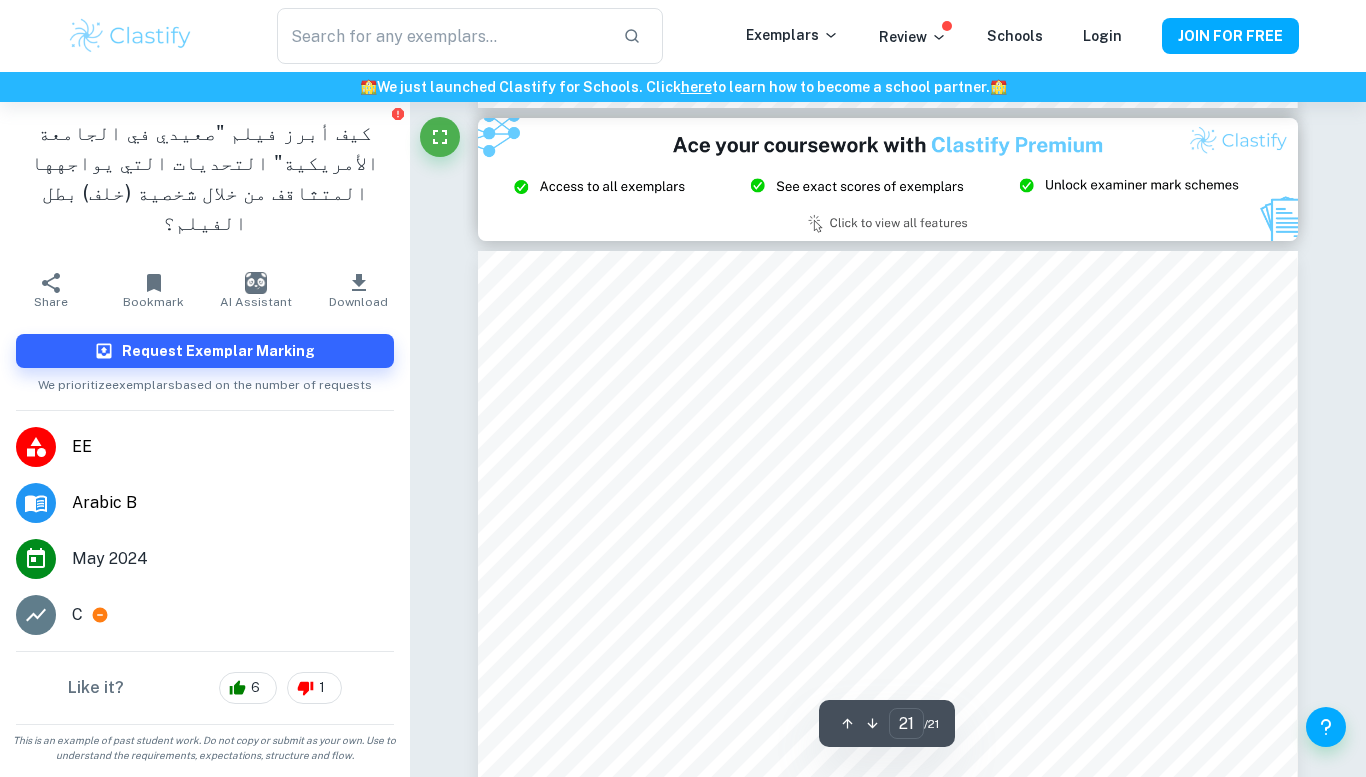 scroll, scrollTop: 24569, scrollLeft: 0, axis: vertical 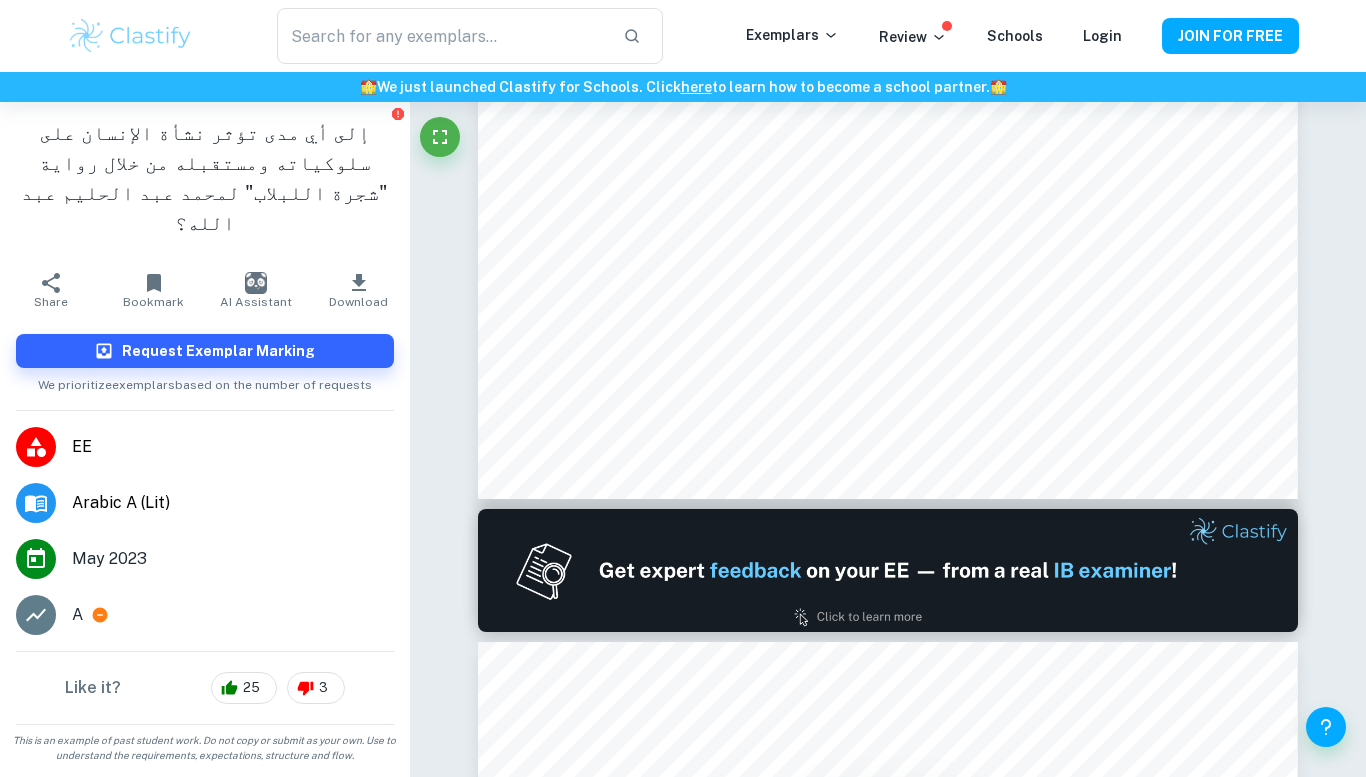 type on "2" 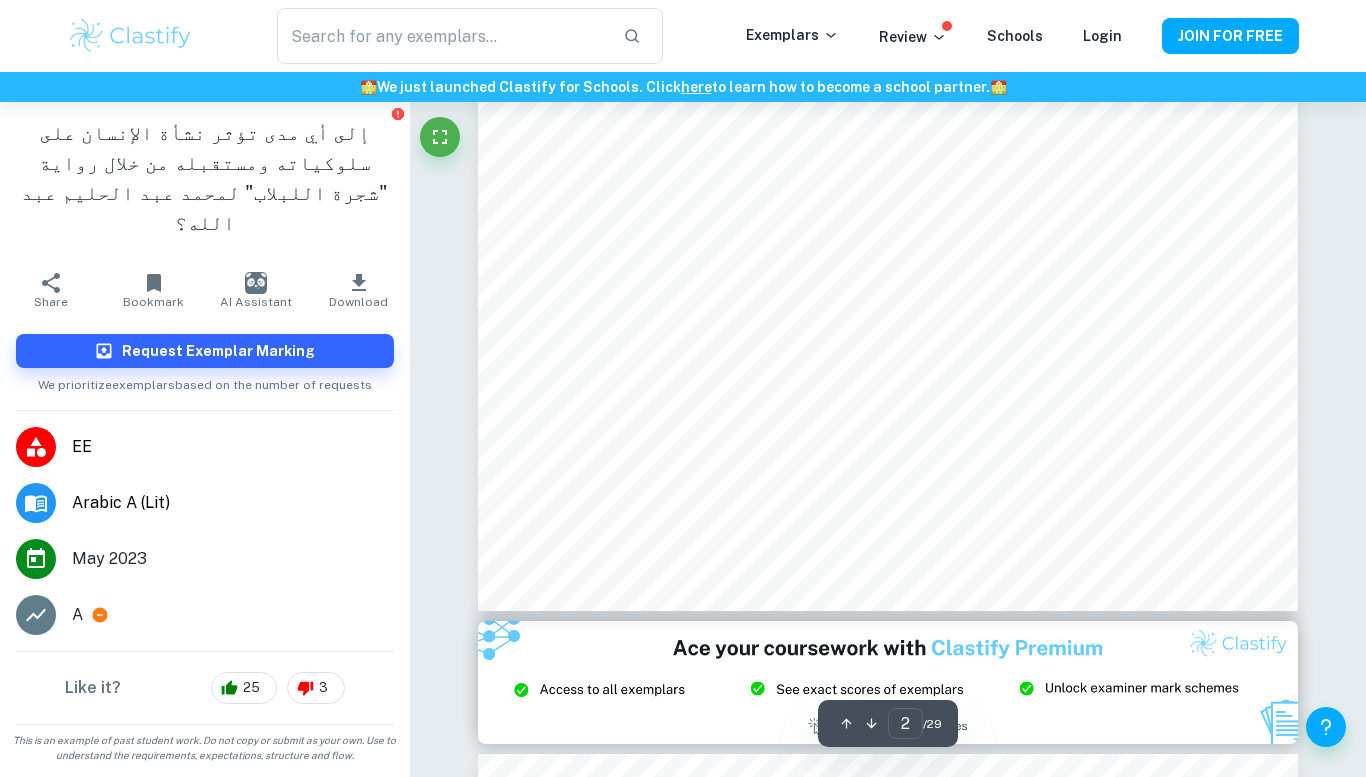 scroll, scrollTop: 1859, scrollLeft: 0, axis: vertical 